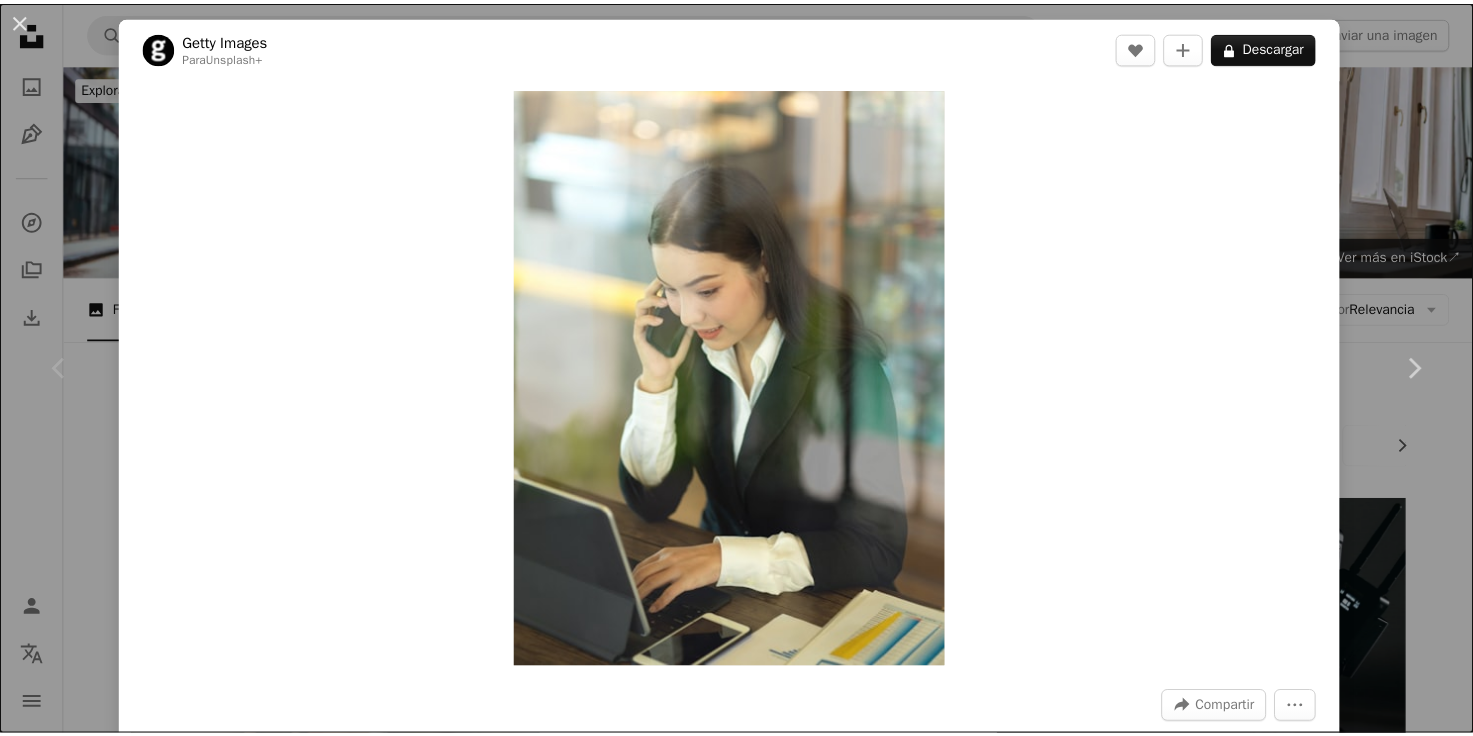 scroll, scrollTop: 795, scrollLeft: 0, axis: vertical 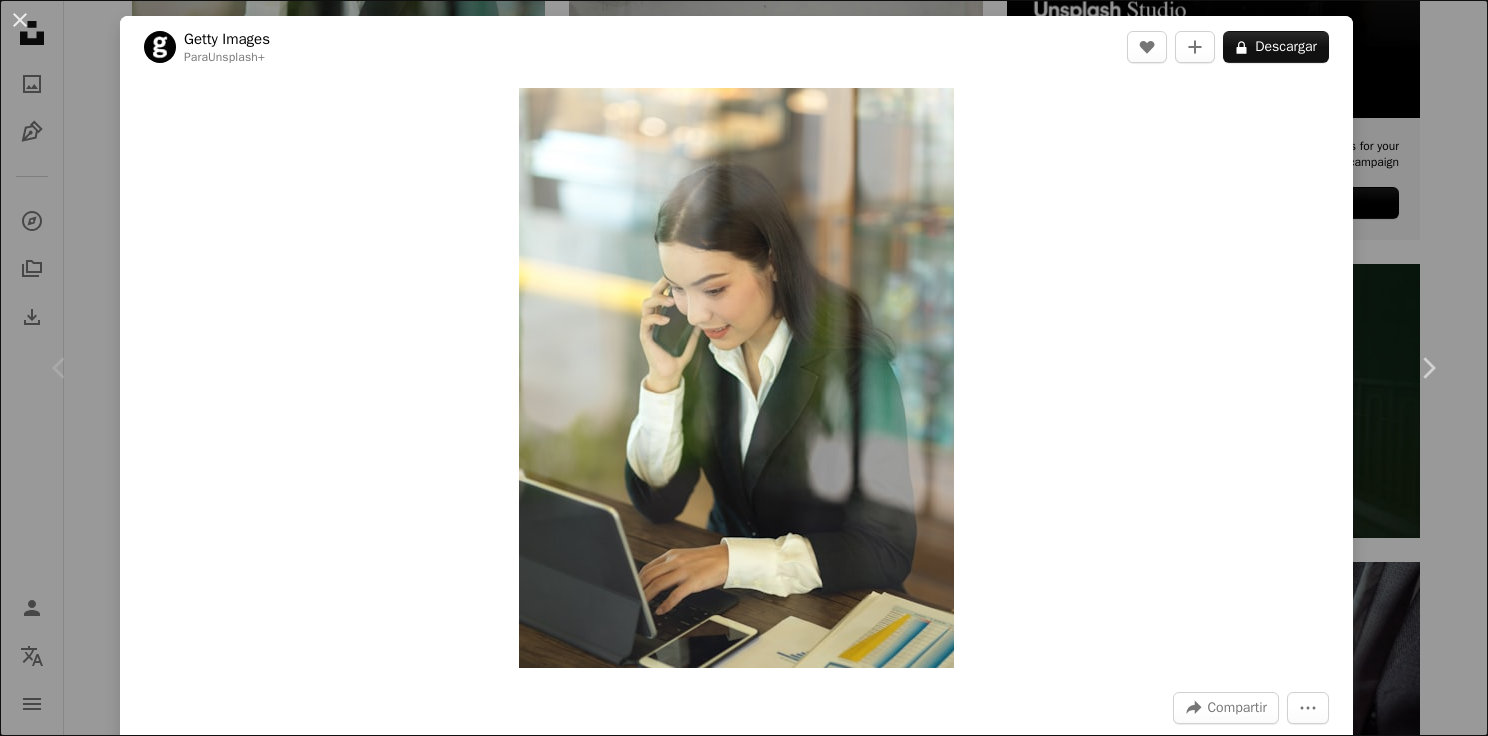 click on "[DATE]" at bounding box center [744, 368] 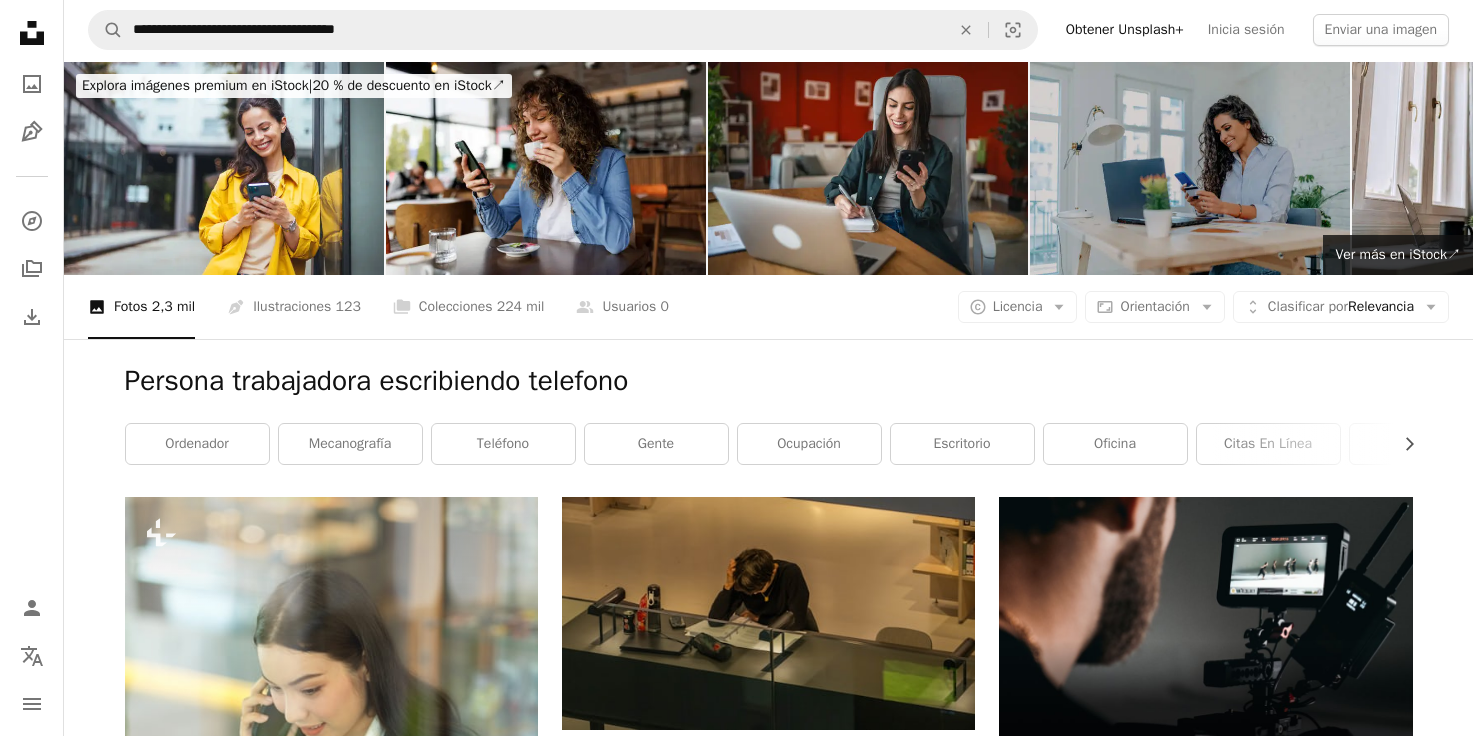 scroll, scrollTop: 0, scrollLeft: 0, axis: both 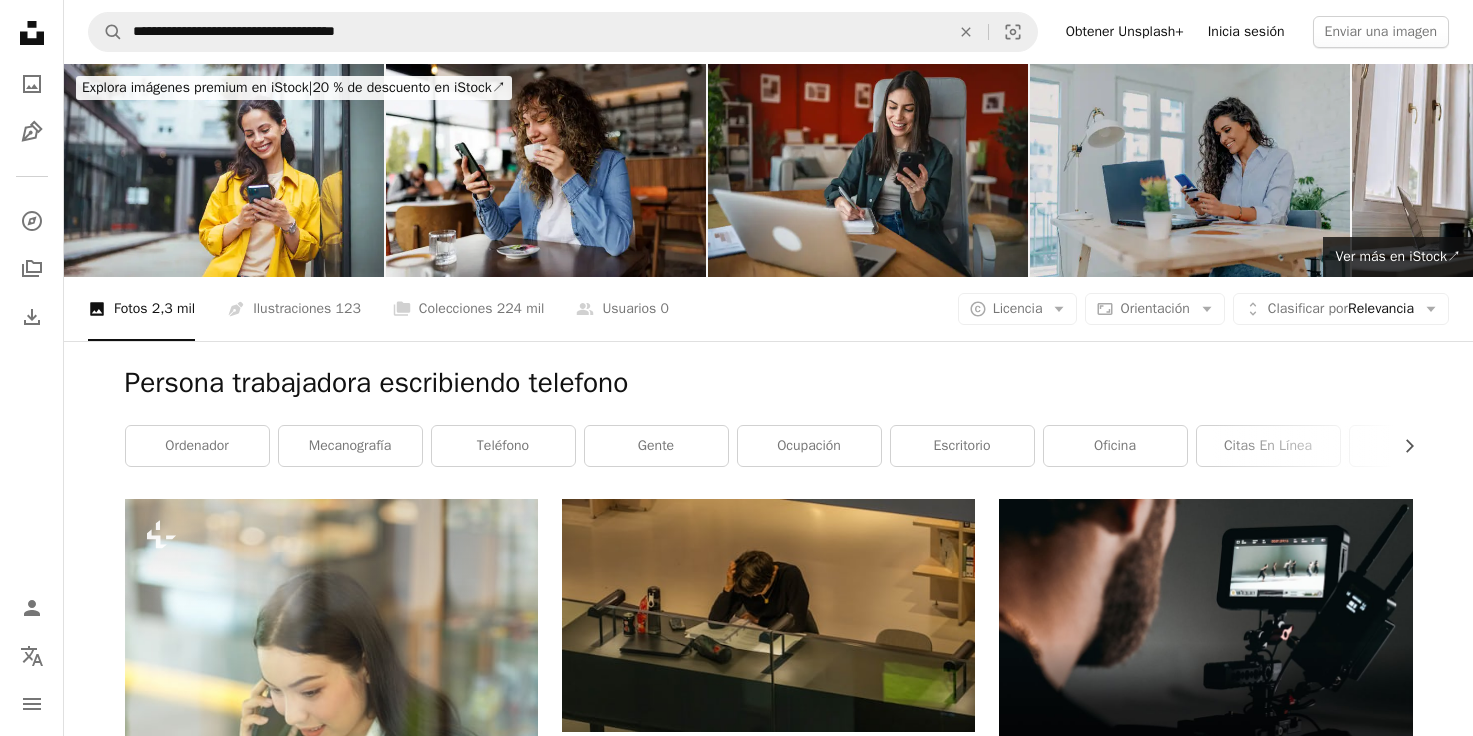 click on "Inicia sesión" at bounding box center [1246, 32] 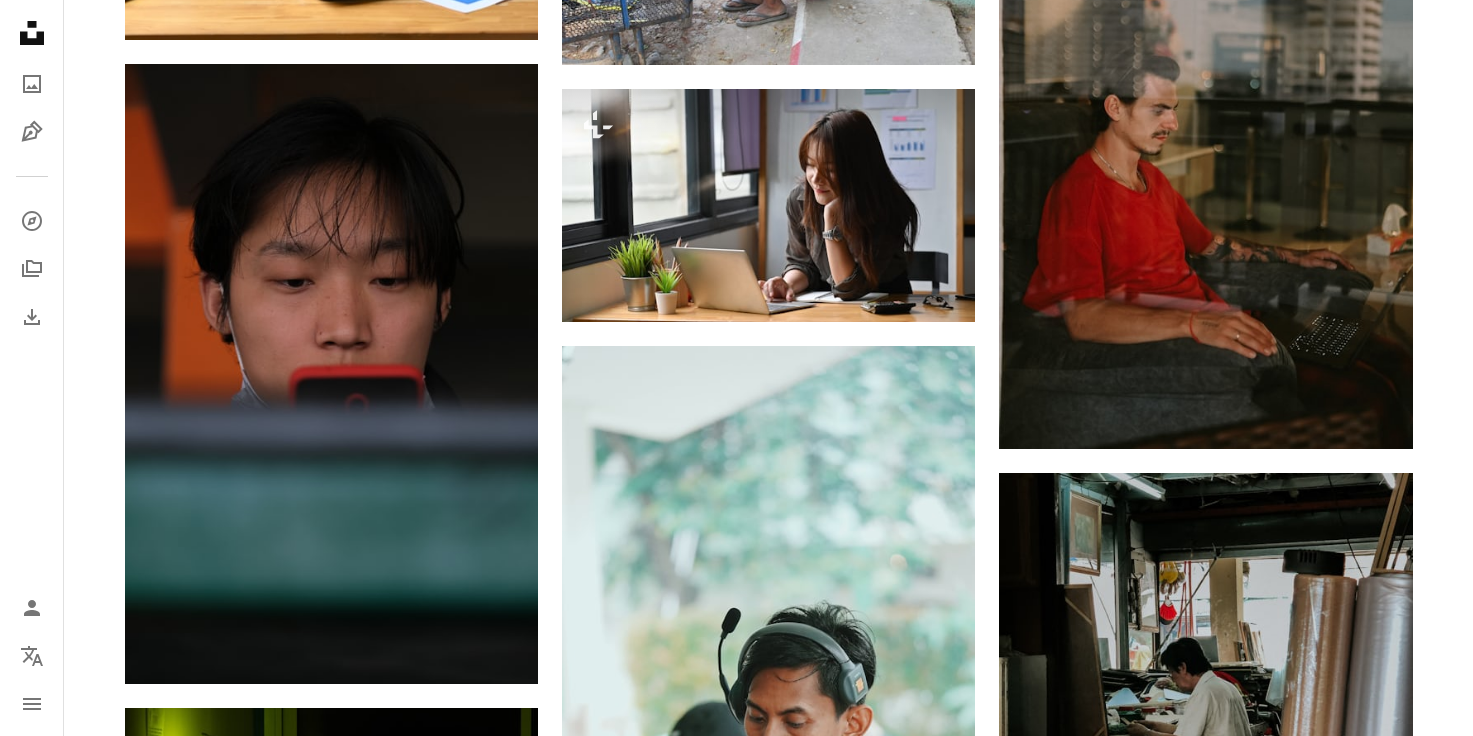 scroll, scrollTop: 2086, scrollLeft: 0, axis: vertical 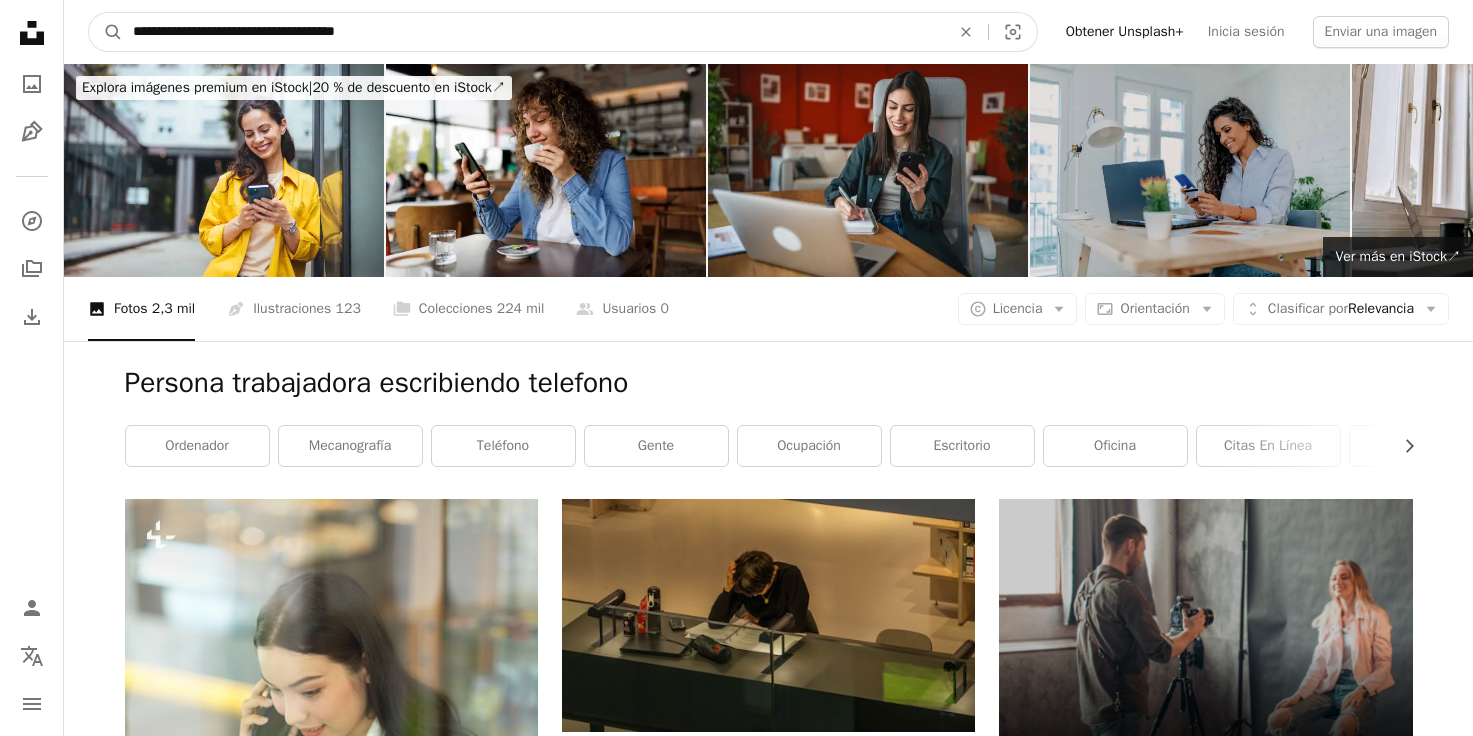 drag, startPoint x: 640, startPoint y: 17, endPoint x: 236, endPoint y: 52, distance: 405.51324 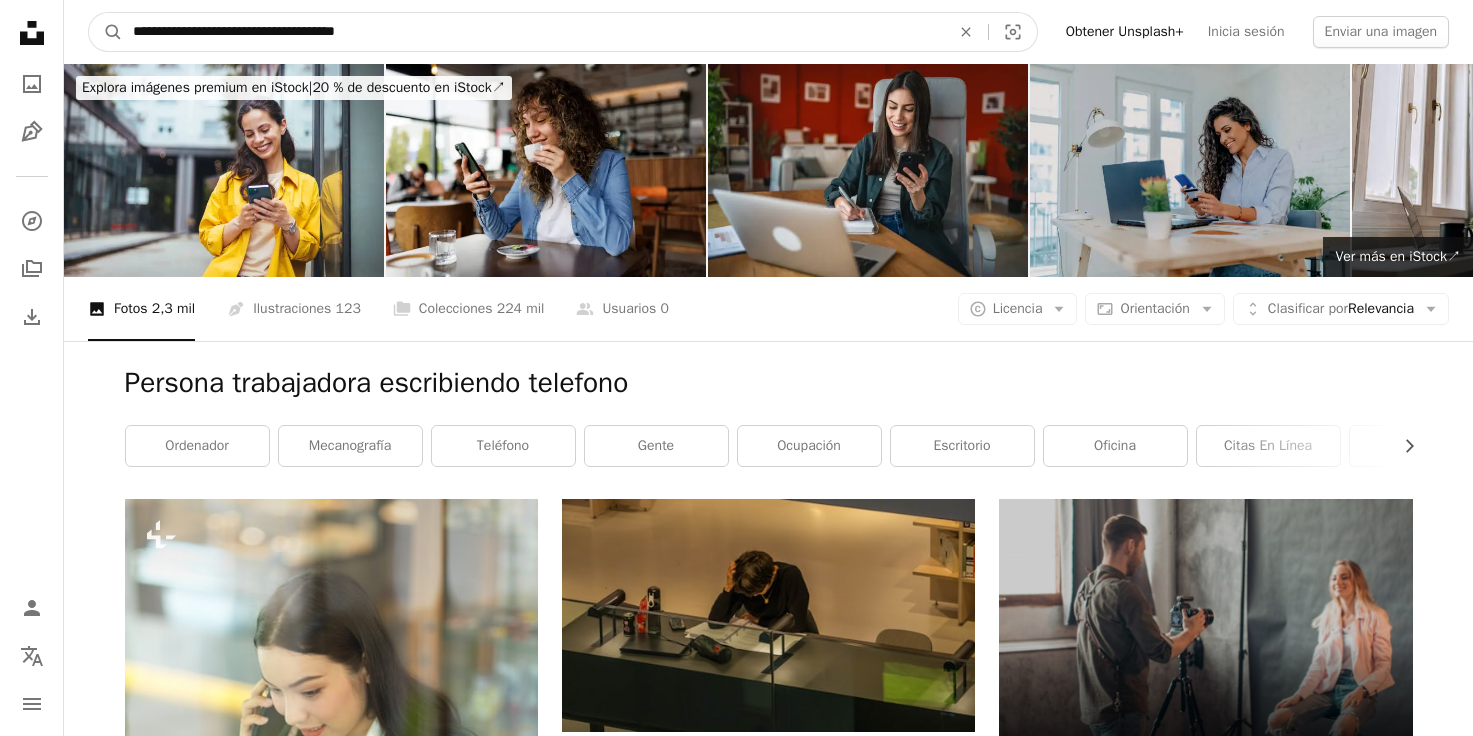 click on "**********" at bounding box center (533, 32) 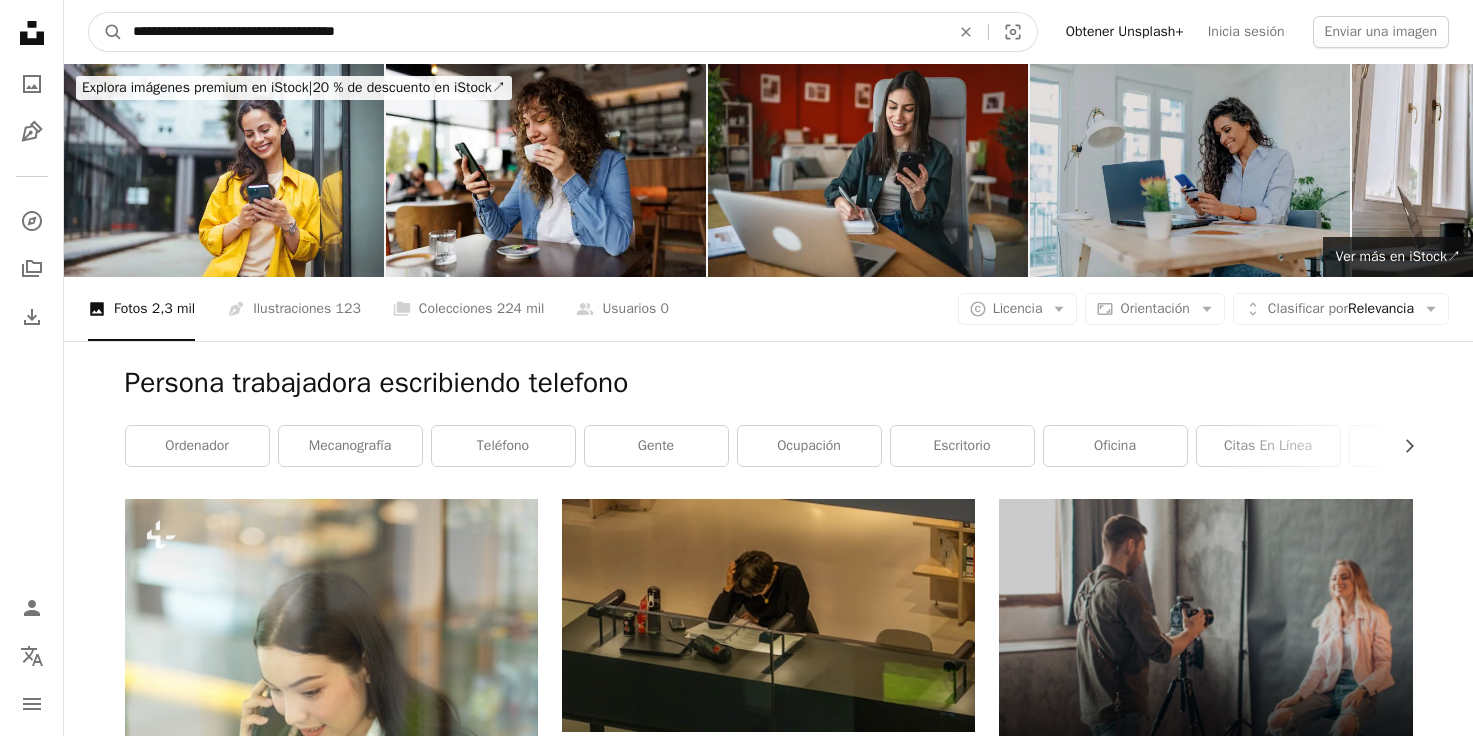 drag, startPoint x: 563, startPoint y: 41, endPoint x: 193, endPoint y: 32, distance: 370.10944 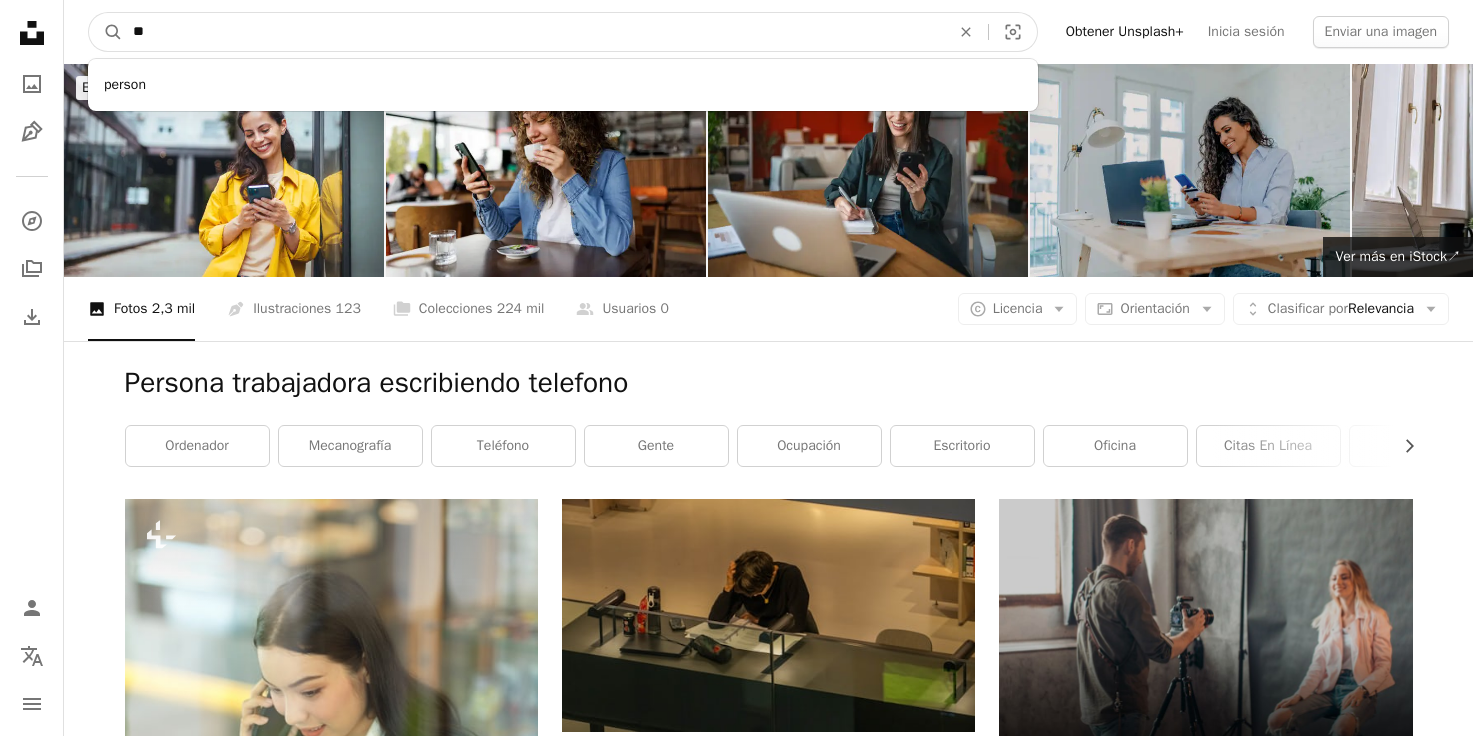 type on "*" 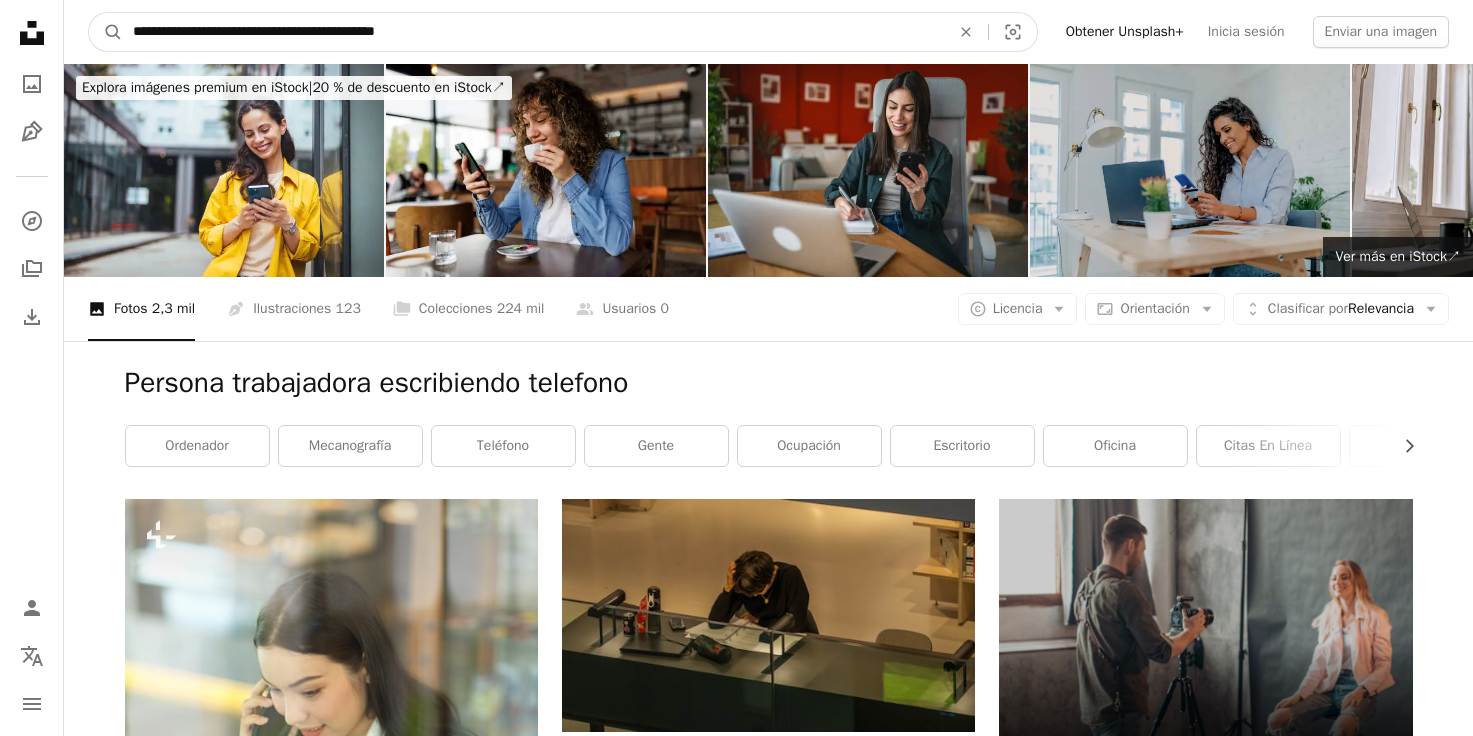 type on "**********" 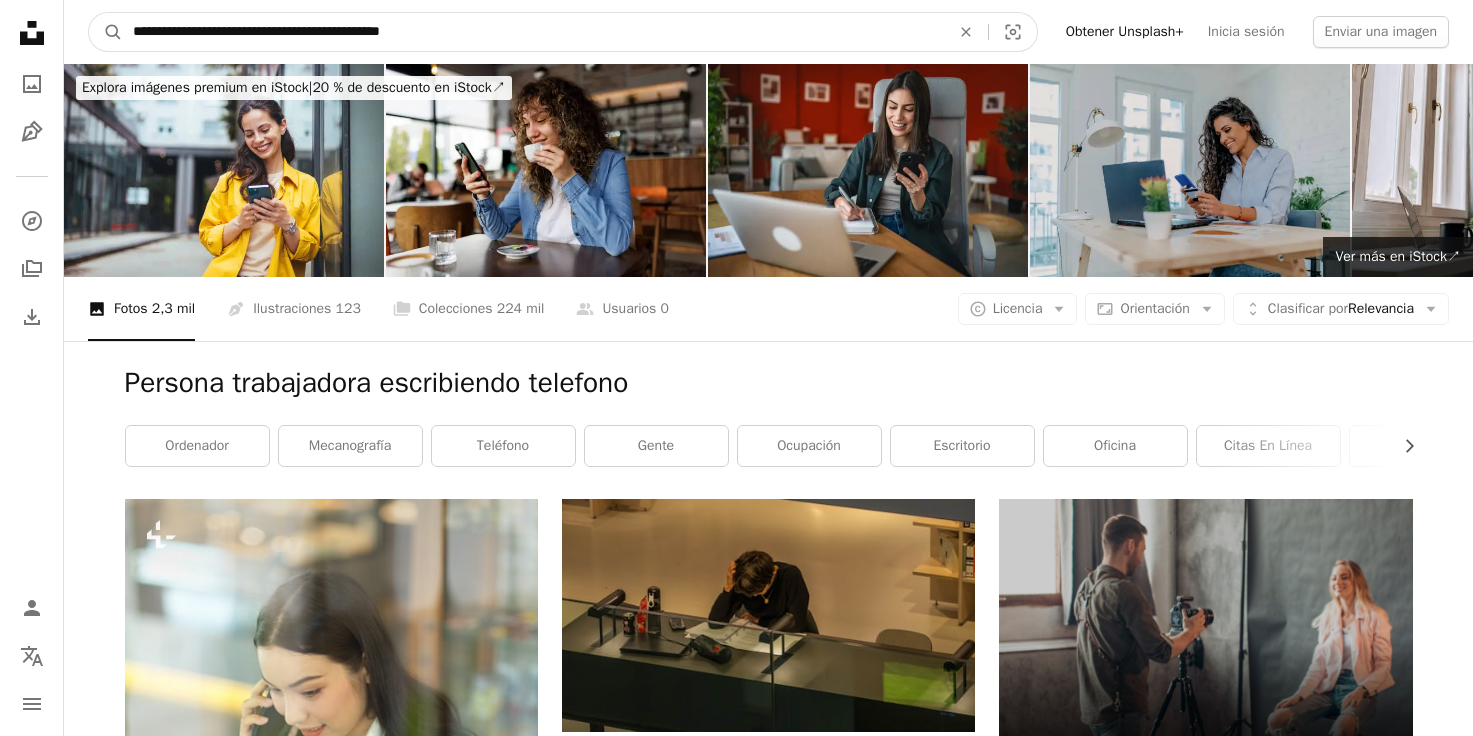 click on "A magnifying glass" at bounding box center [106, 32] 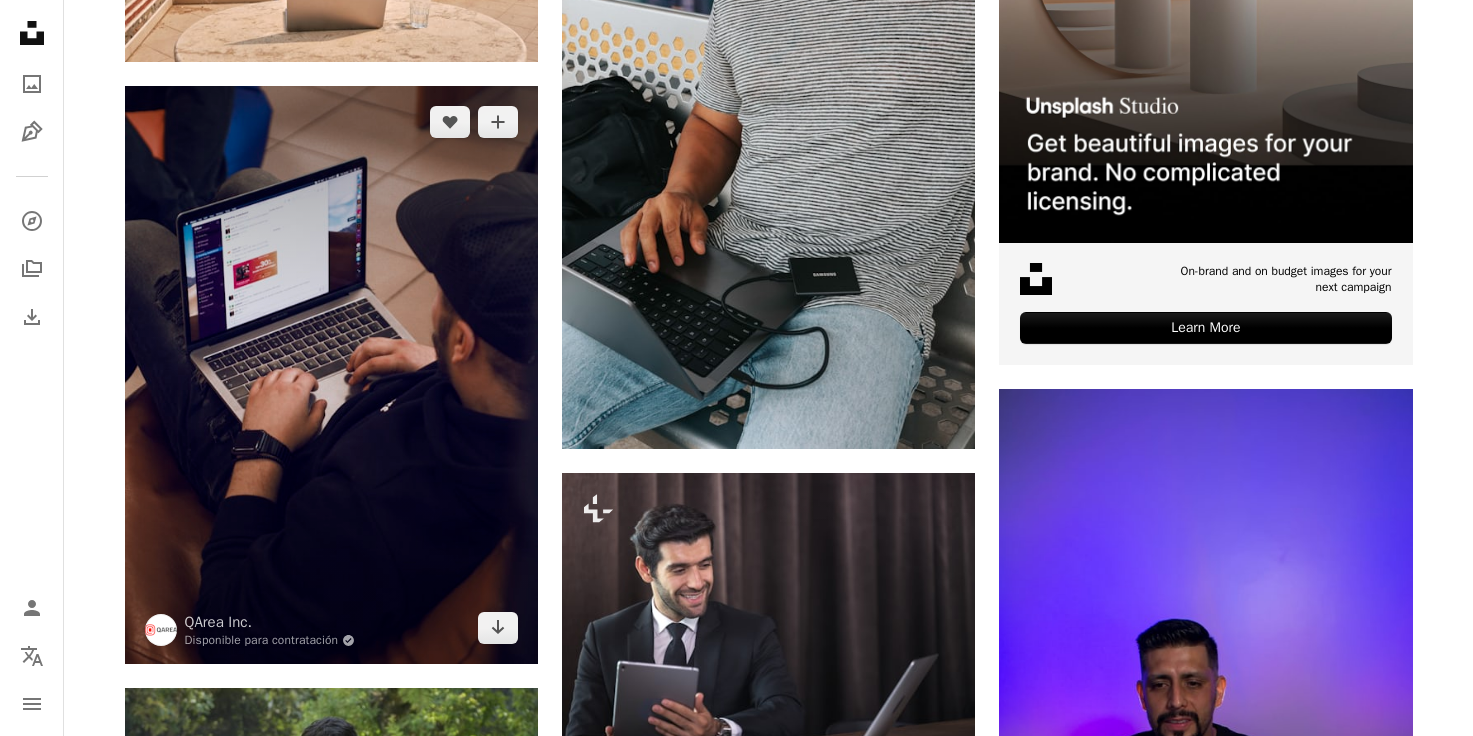 scroll, scrollTop: 0, scrollLeft: 0, axis: both 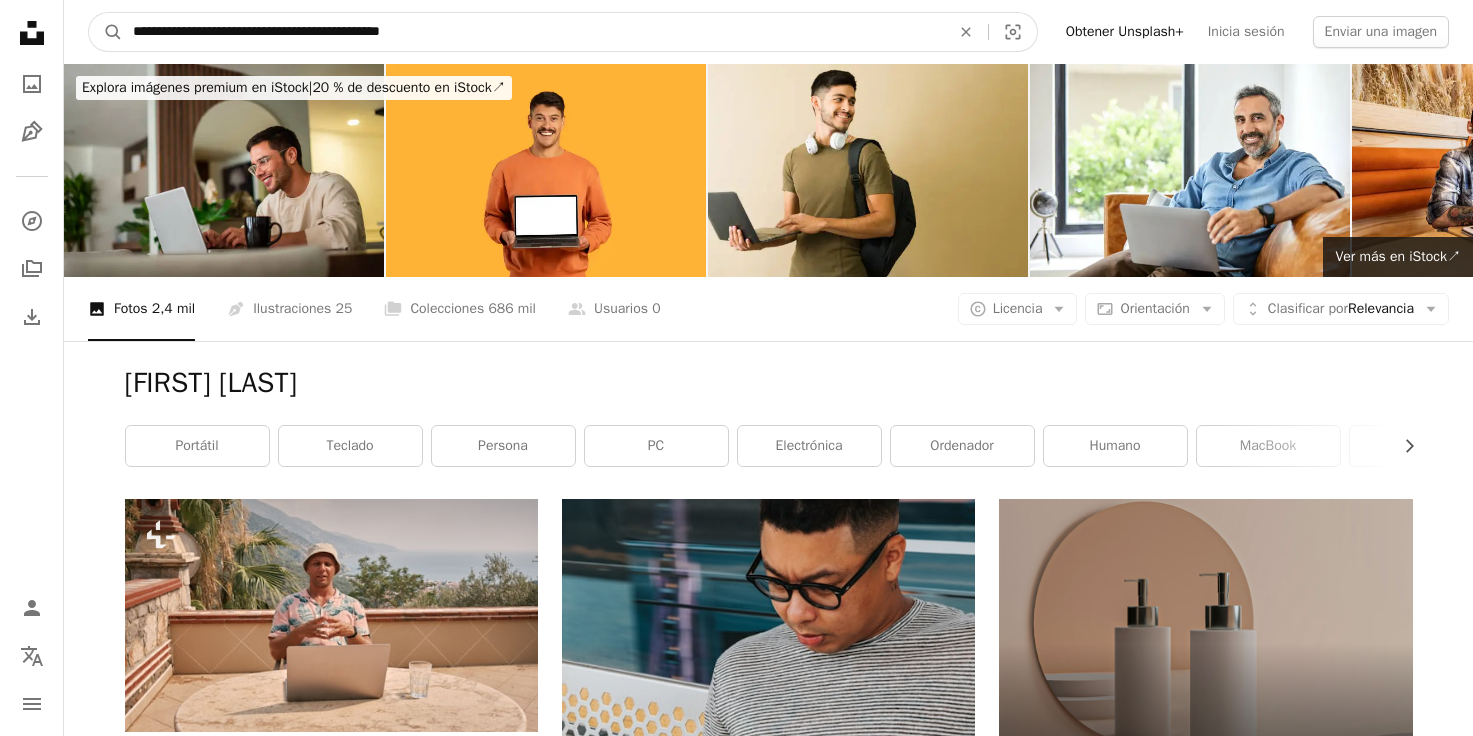 drag, startPoint x: 508, startPoint y: 36, endPoint x: 422, endPoint y: 34, distance: 86.023254 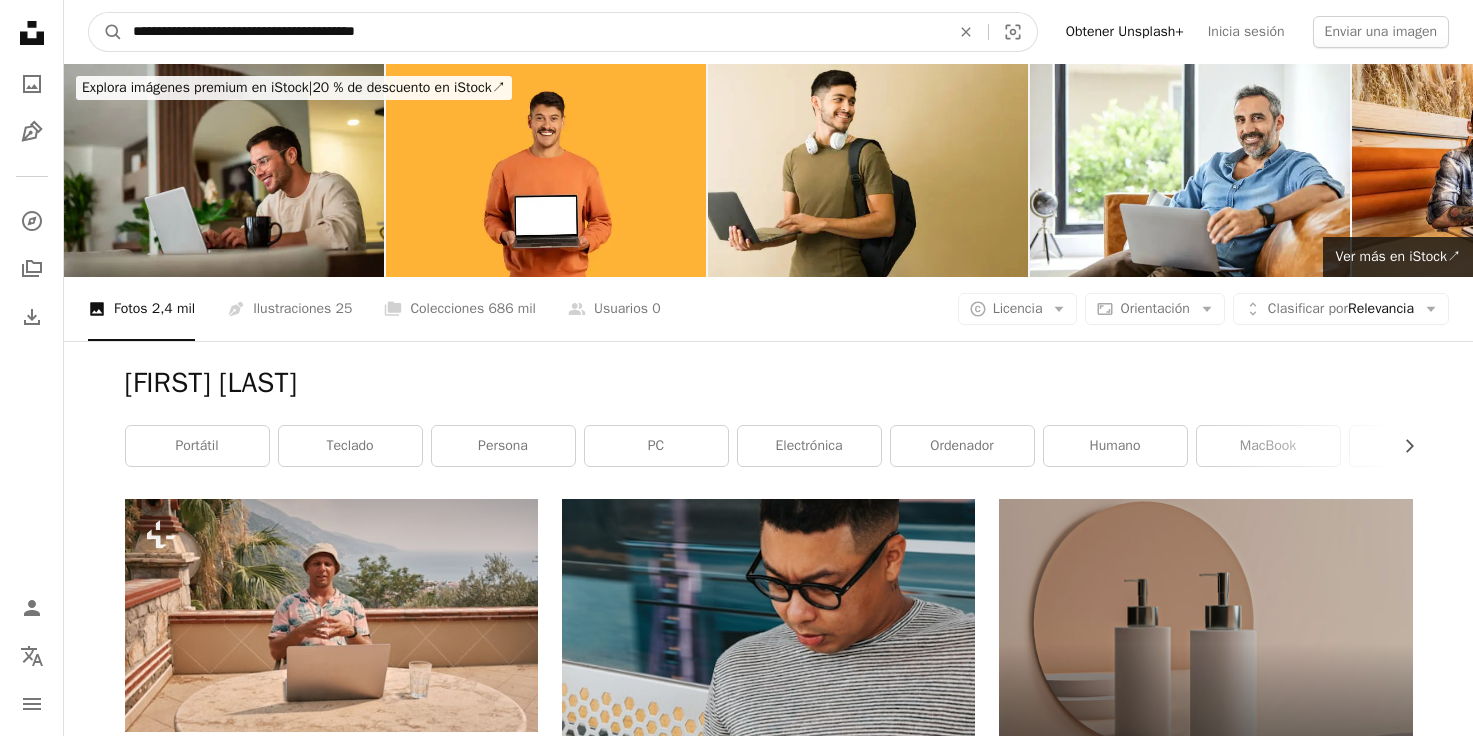 click on "A magnifying glass" at bounding box center [106, 32] 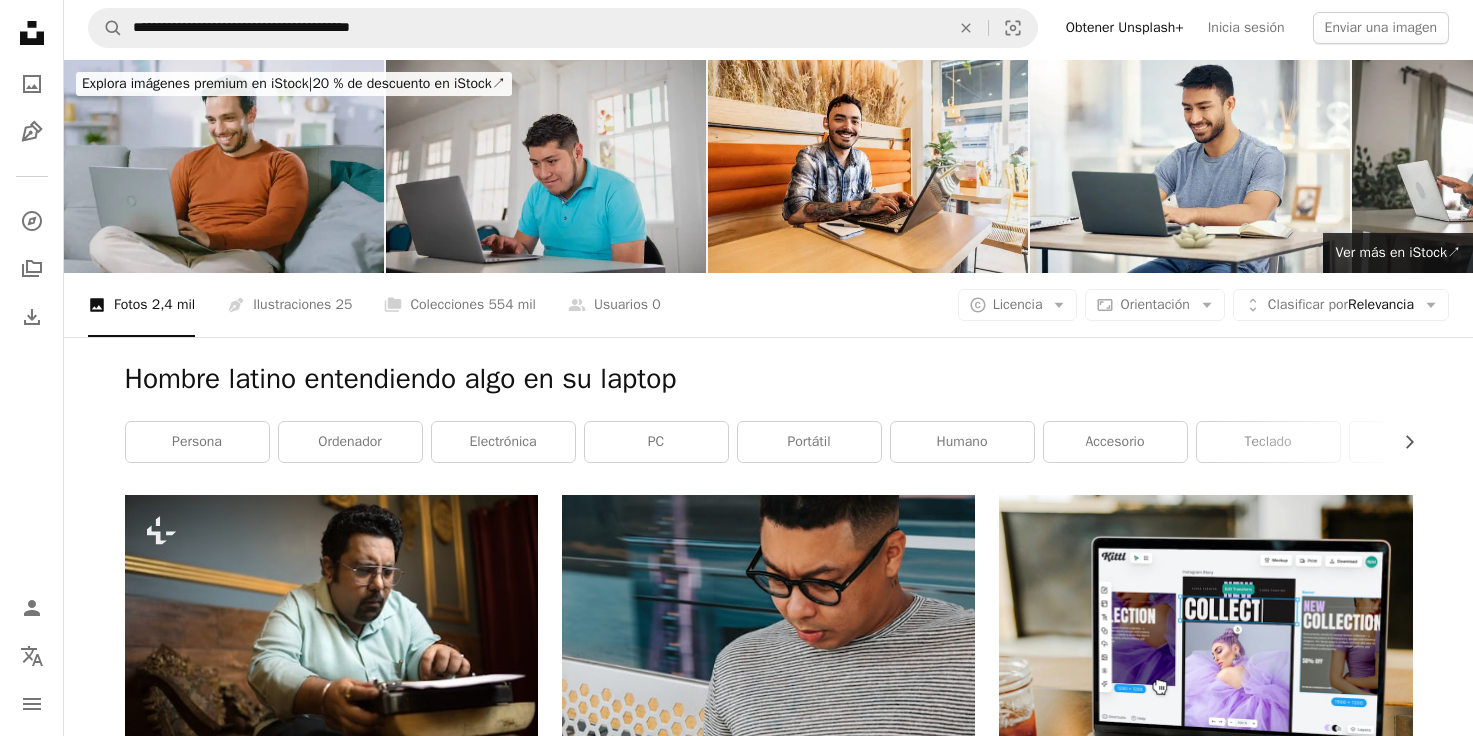 scroll, scrollTop: 0, scrollLeft: 0, axis: both 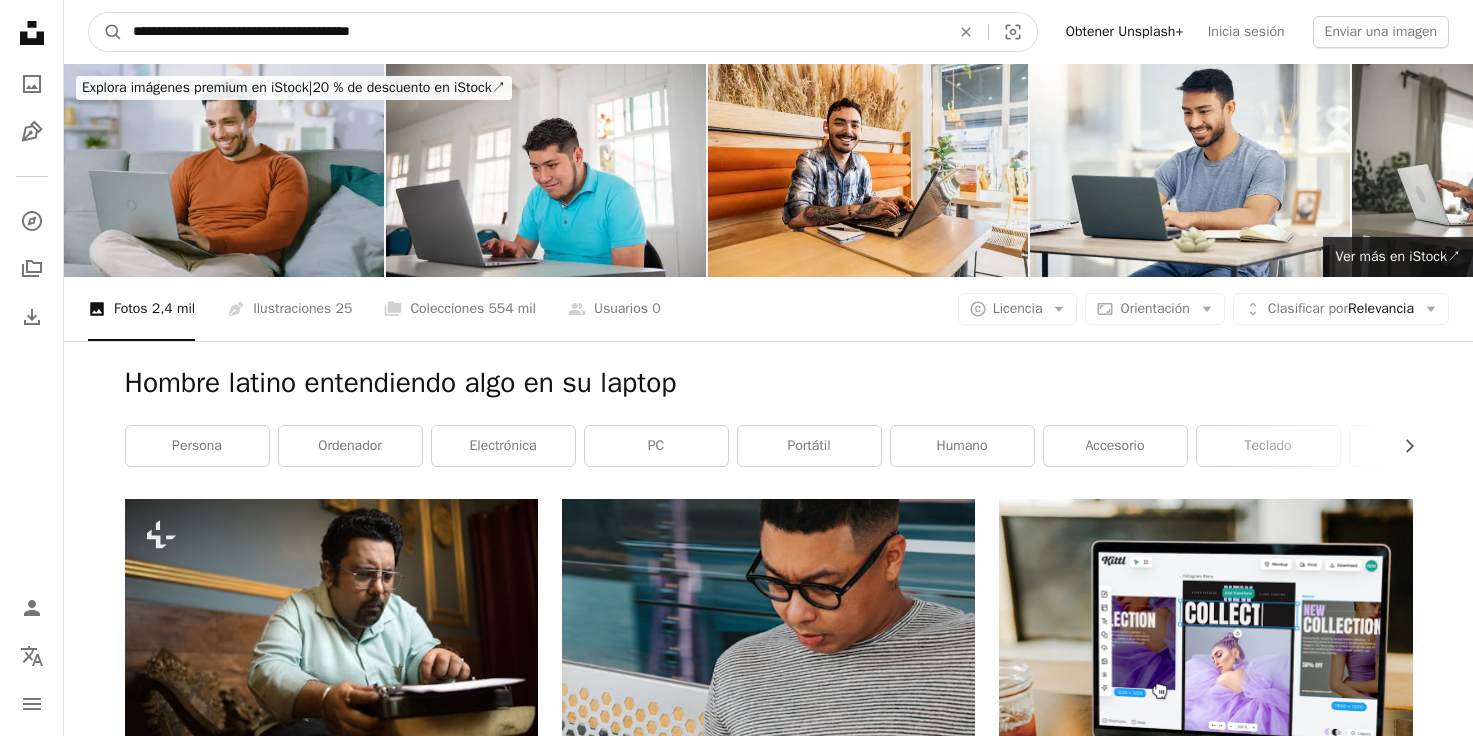 click on "**********" at bounding box center [533, 32] 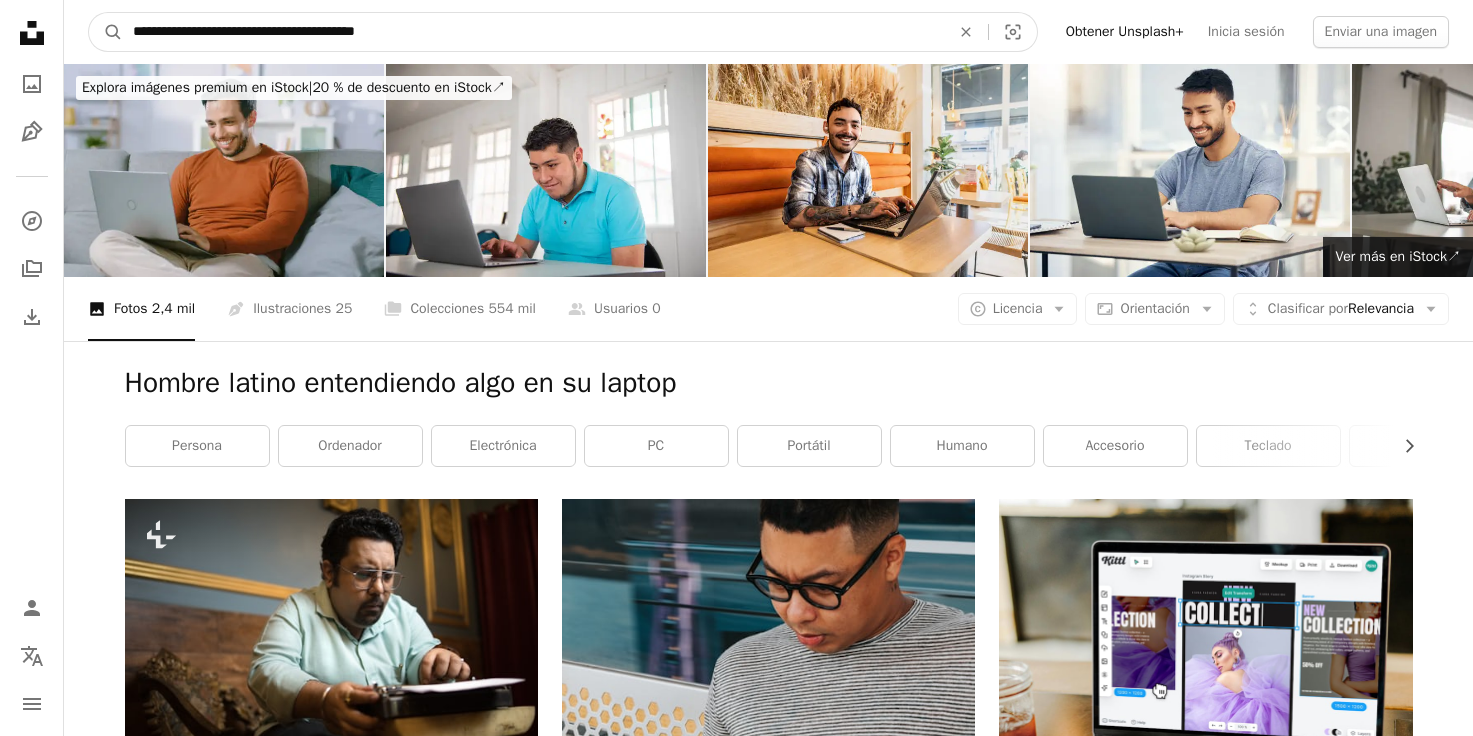 click on "A magnifying glass" at bounding box center (106, 32) 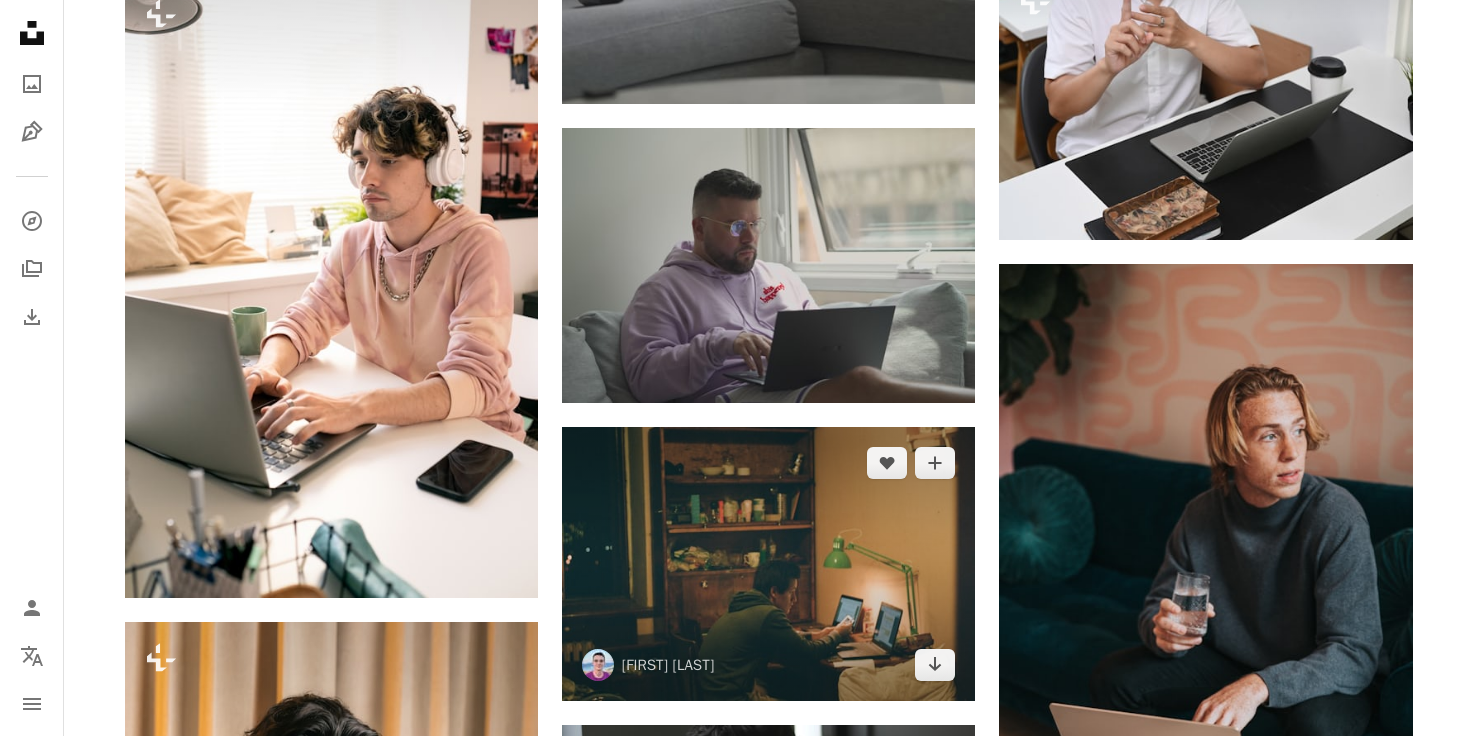 scroll, scrollTop: 2298, scrollLeft: 0, axis: vertical 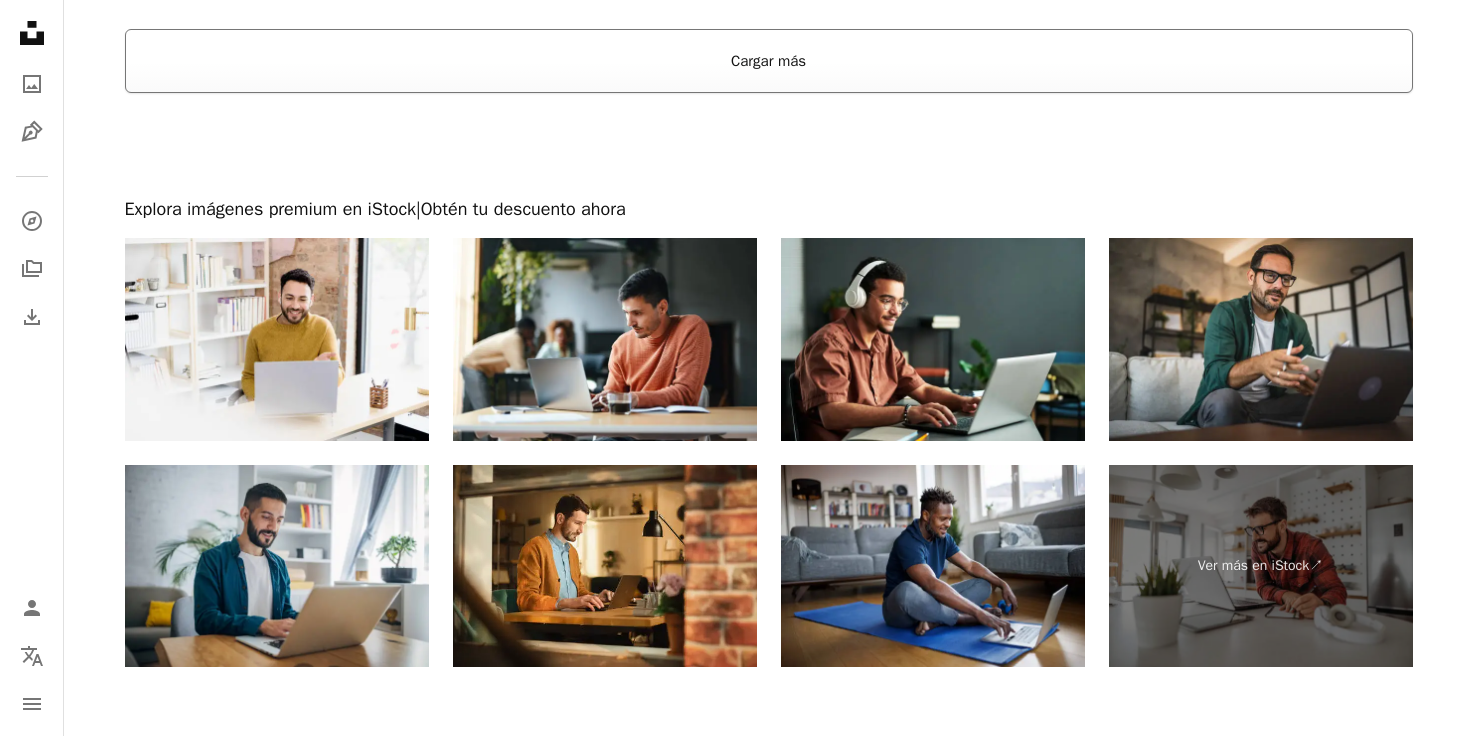 click on "Cargar más" at bounding box center (769, 61) 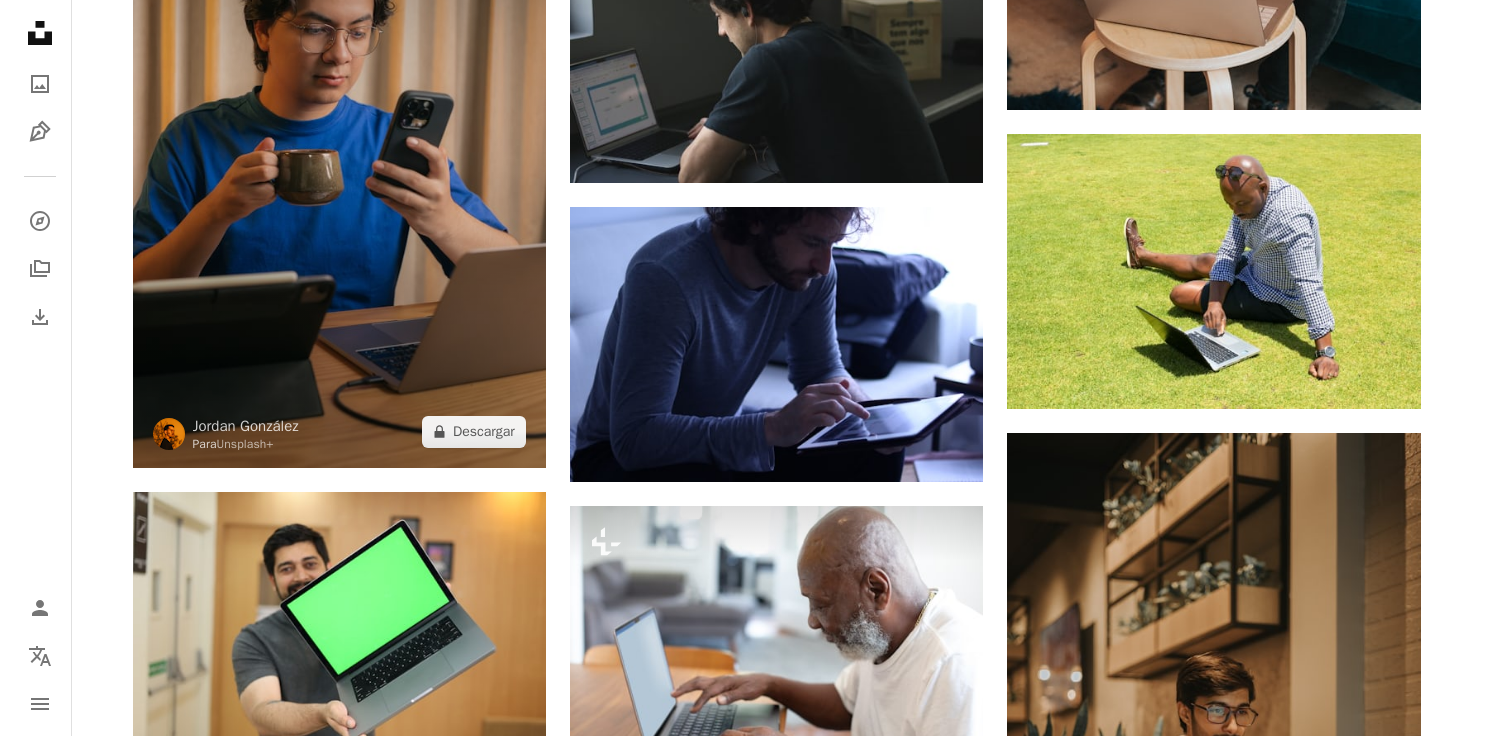 scroll, scrollTop: 2905, scrollLeft: 0, axis: vertical 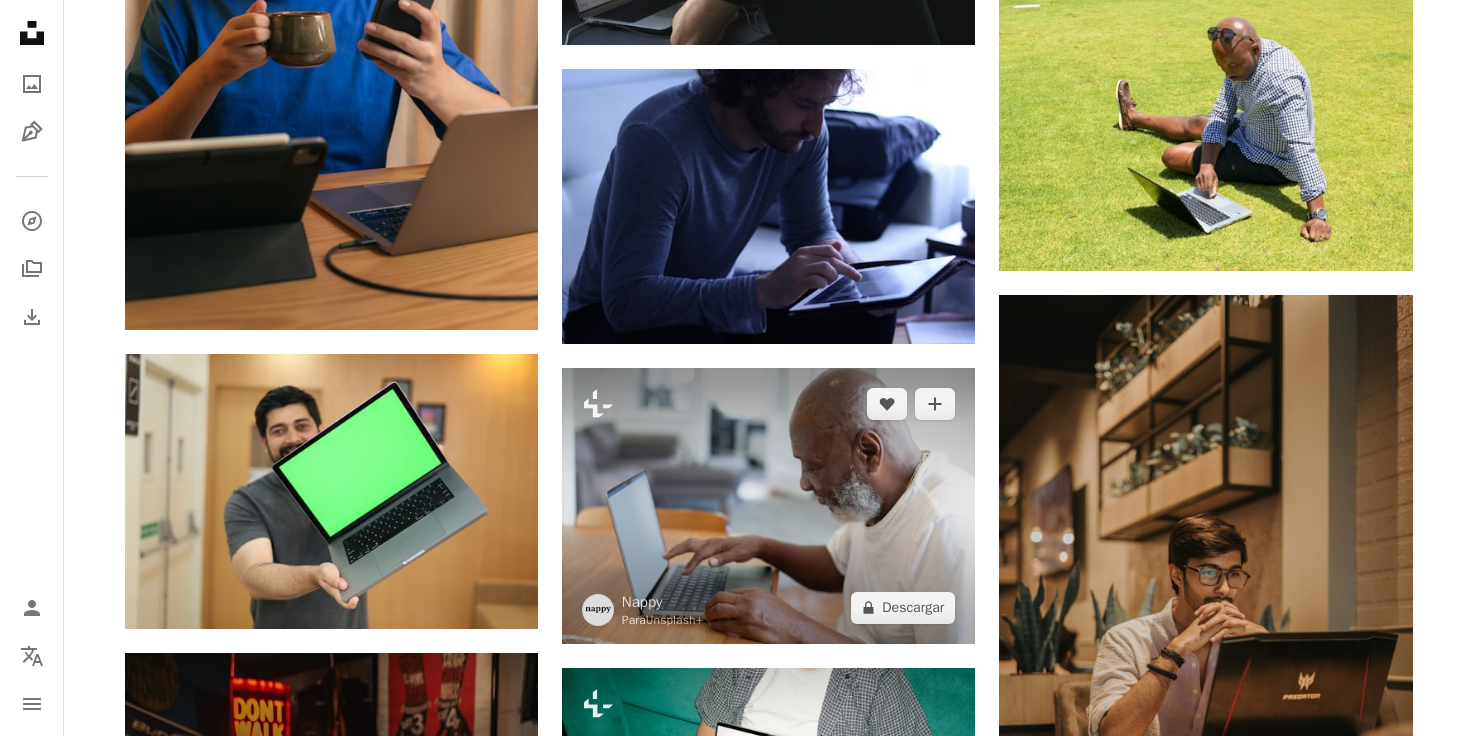 click at bounding box center (768, 505) 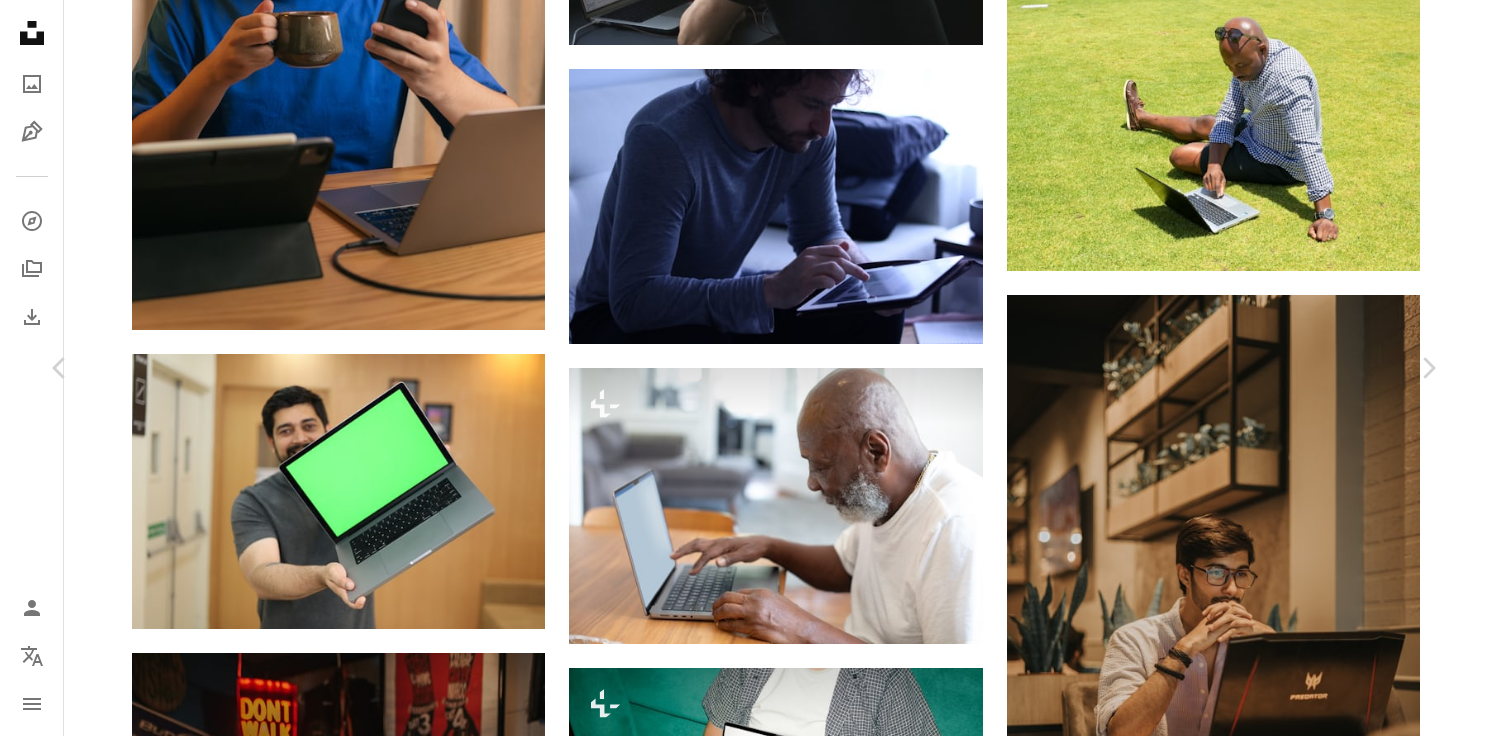scroll, scrollTop: 9783, scrollLeft: 0, axis: vertical 